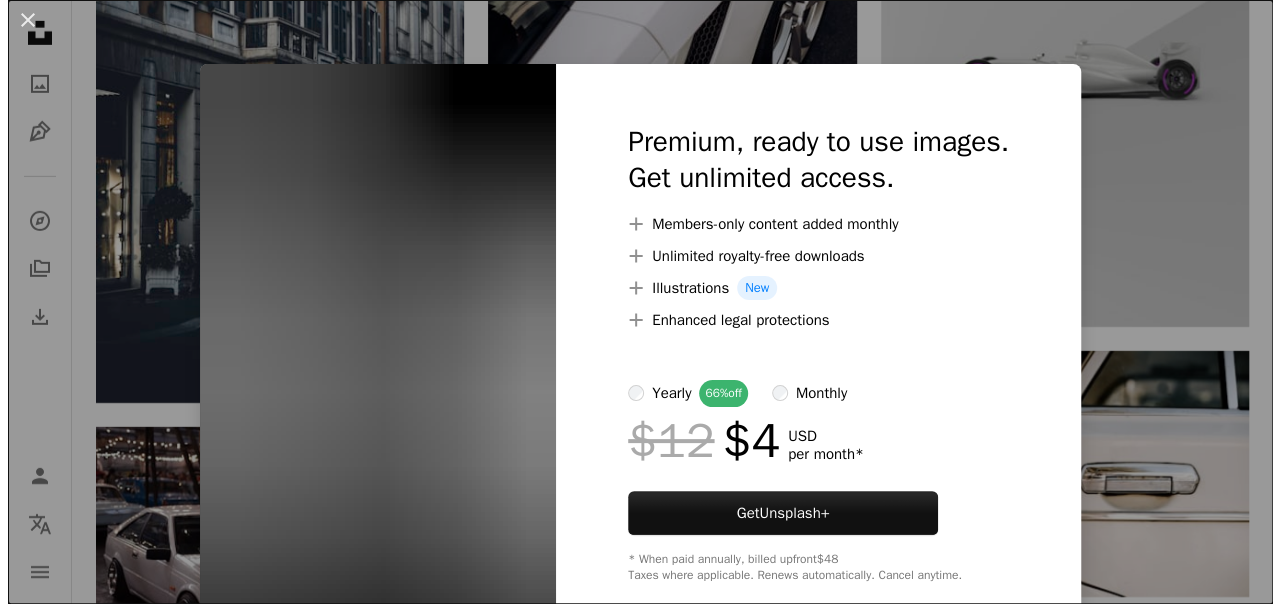 scroll, scrollTop: 1436, scrollLeft: 0, axis: vertical 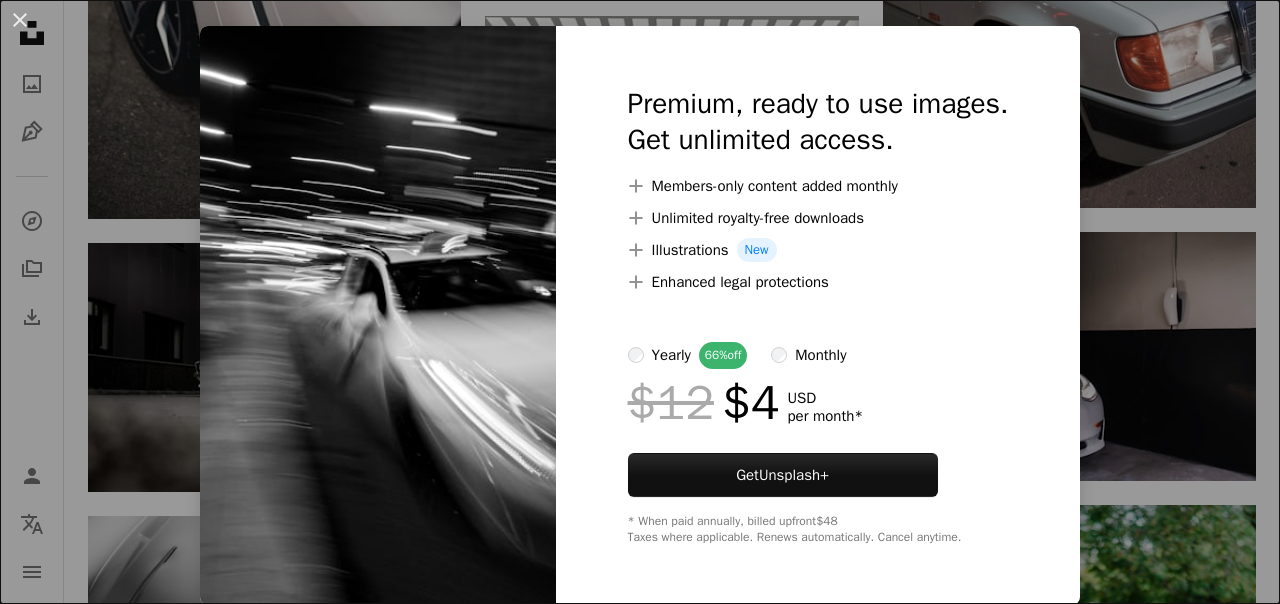 click on "An X shape Premium, ready to use images. Get unlimited access. A plus sign Members-only content added monthly A plus sign Unlimited royalty-free downloads A plus sign Illustrations  New A plus sign Enhanced legal protections yearly 66%  off monthly $12   $4 USD per month * Get  Unsplash+ * When paid annually, billed upfront  $48 Taxes where applicable. Renews automatically. Cancel anytime." at bounding box center [640, 302] 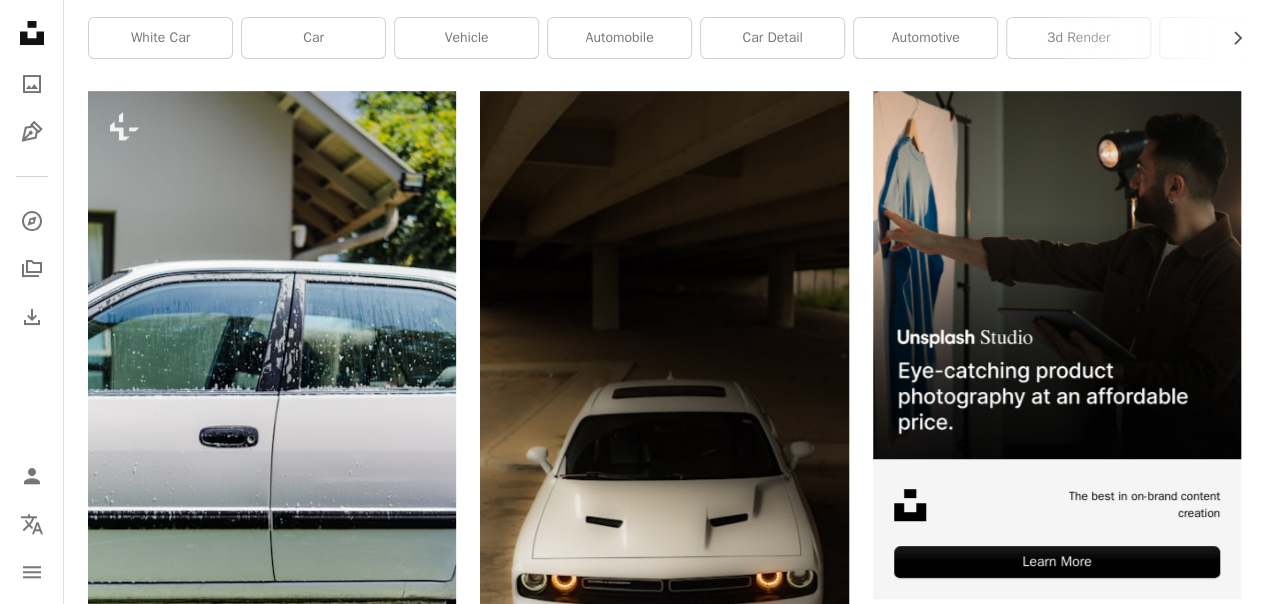 scroll, scrollTop: 0, scrollLeft: 0, axis: both 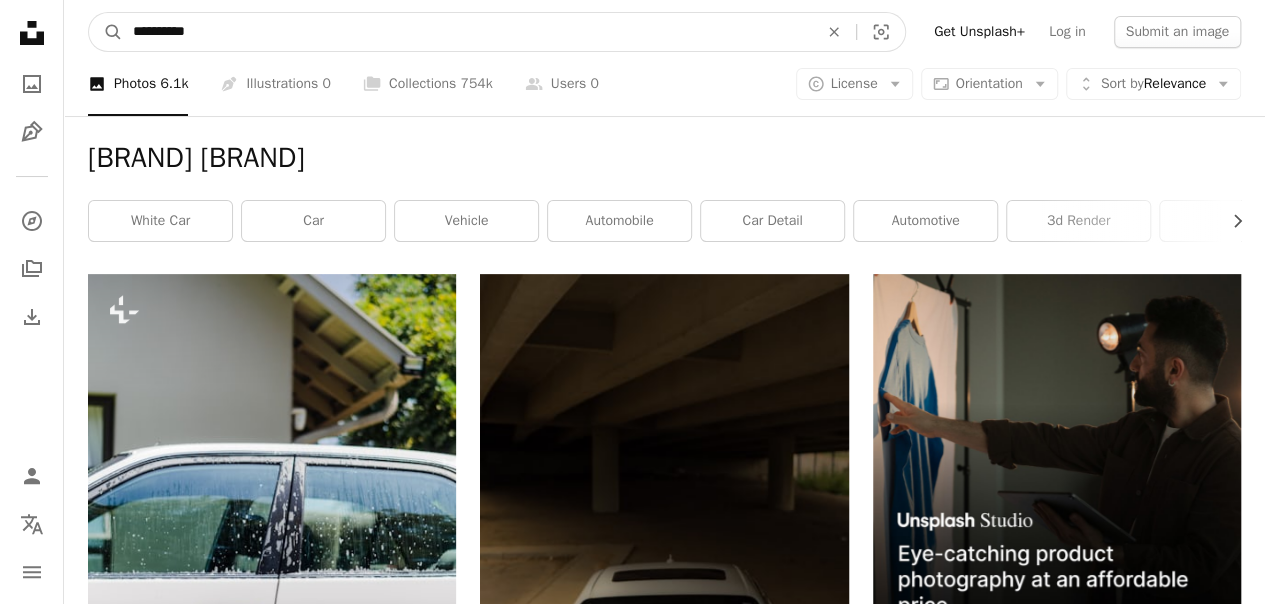 click on "**********" at bounding box center (467, 32) 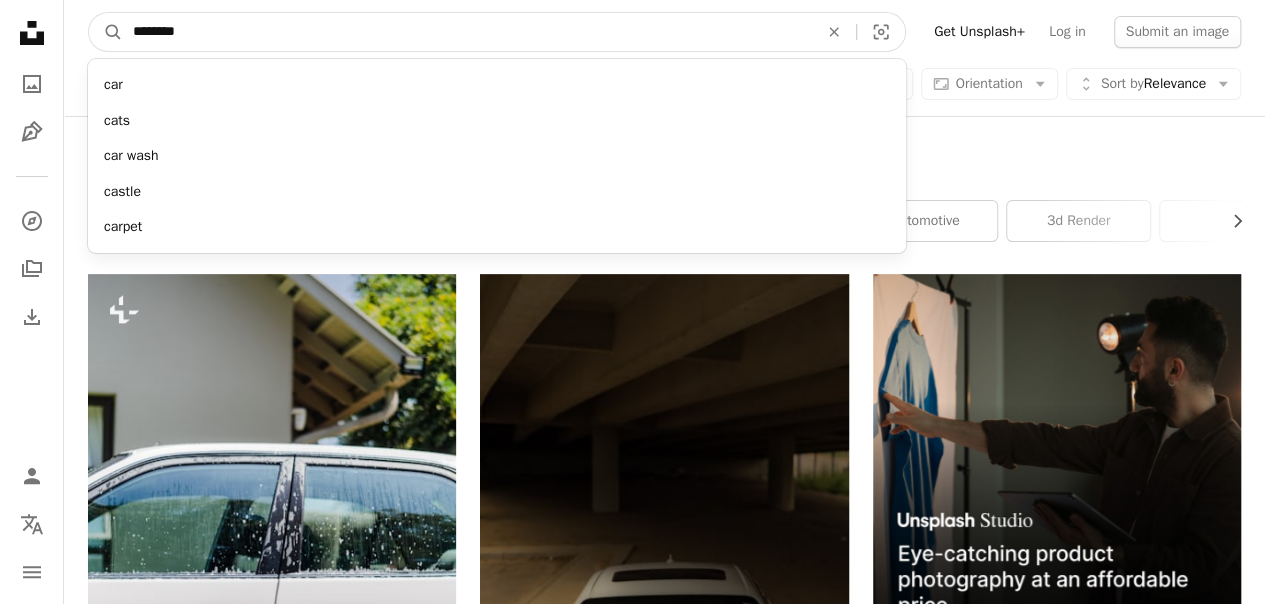 type on "*********" 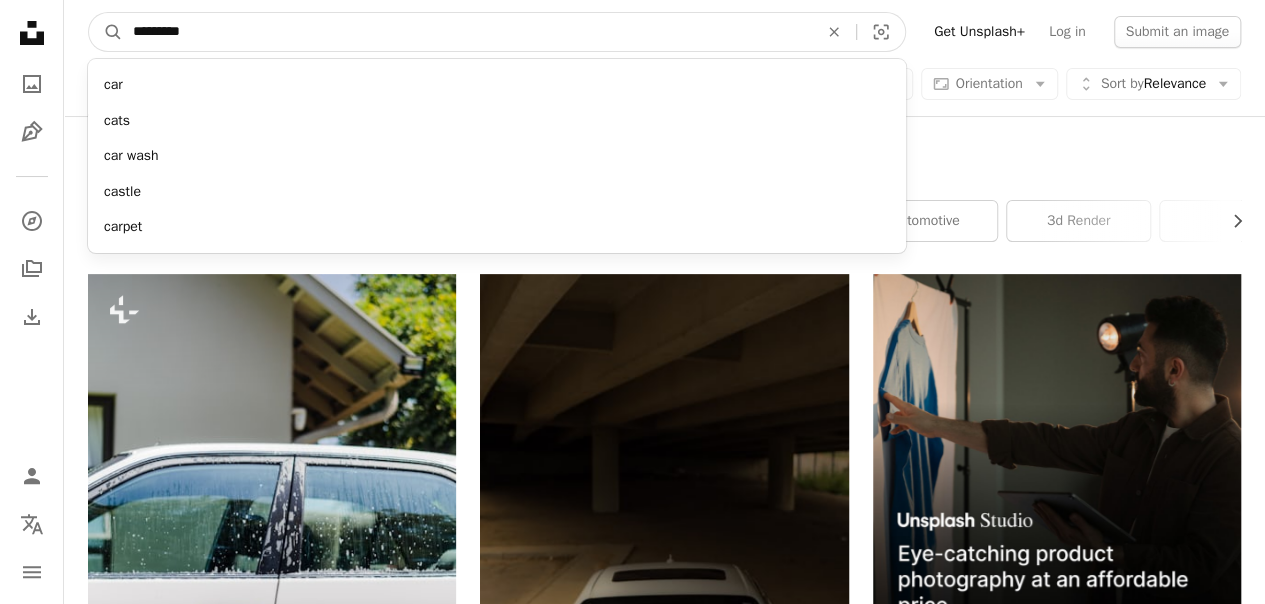 click on "A magnifying glass" at bounding box center (106, 32) 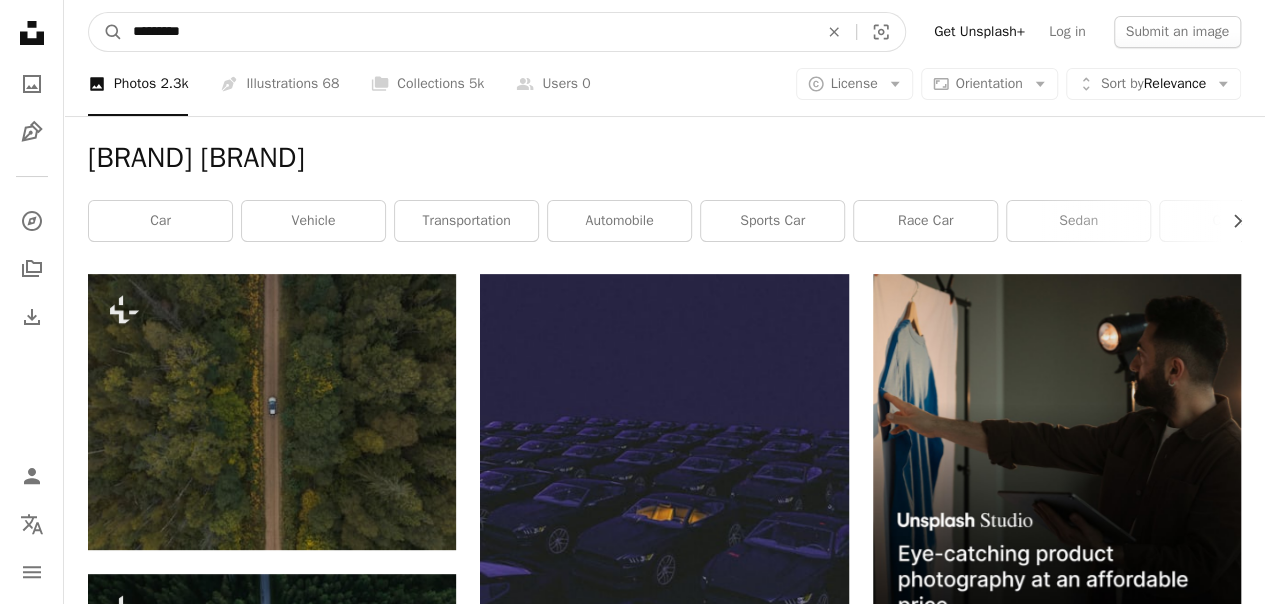 click on "*********" at bounding box center (467, 32) 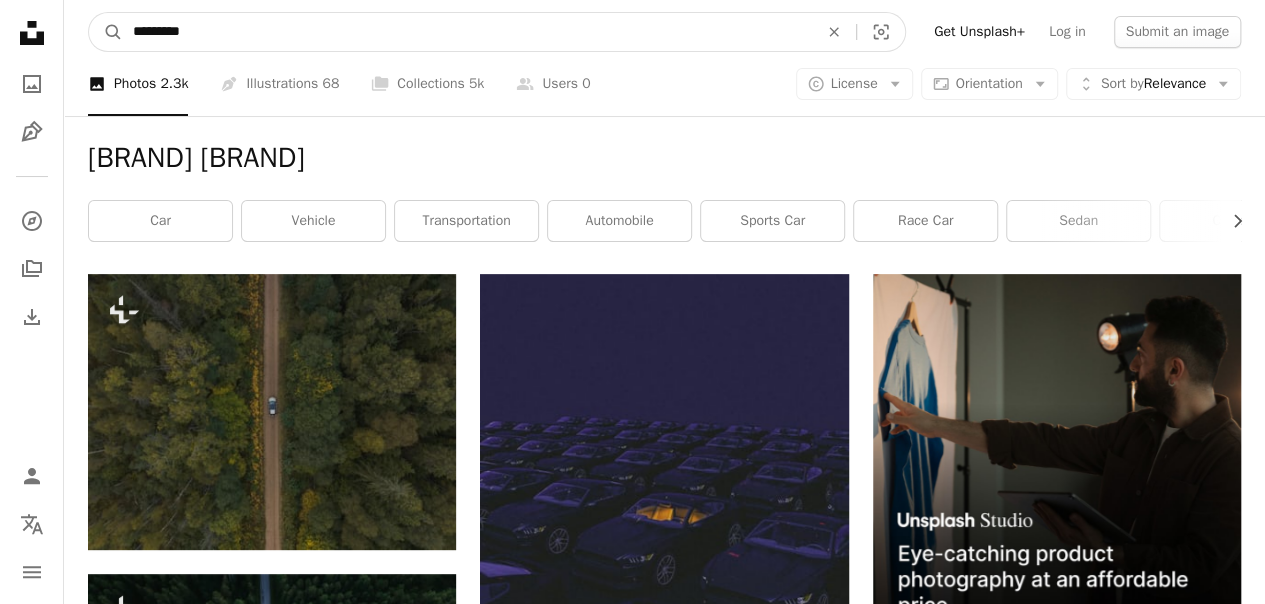 type on "*********" 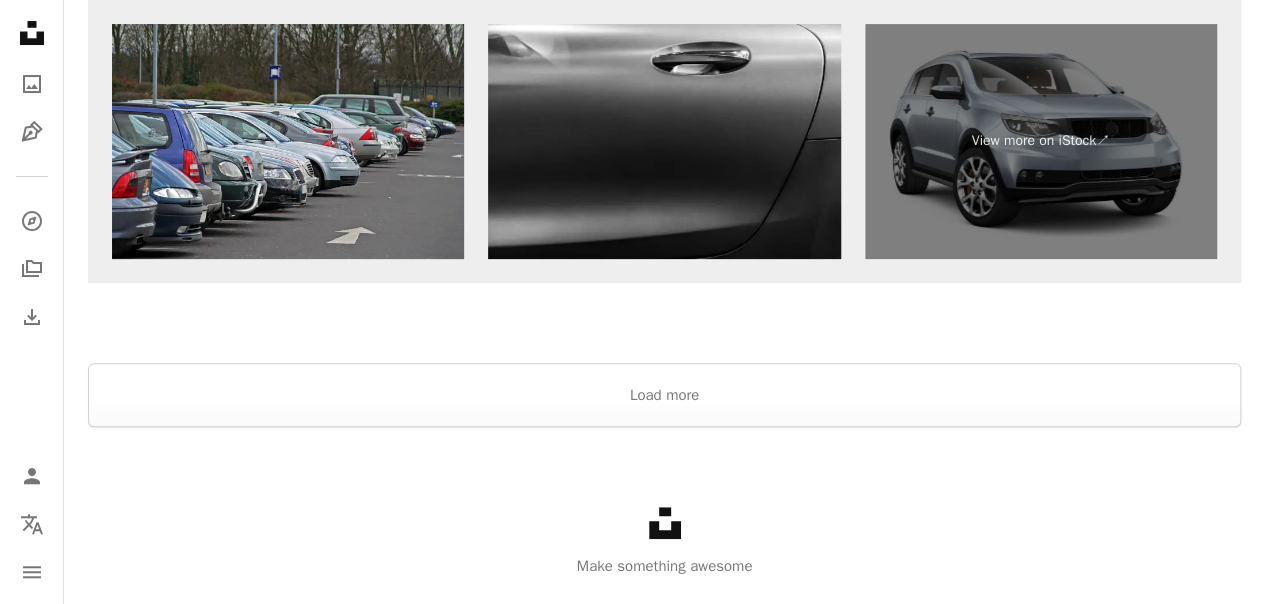 scroll, scrollTop: 3968, scrollLeft: 0, axis: vertical 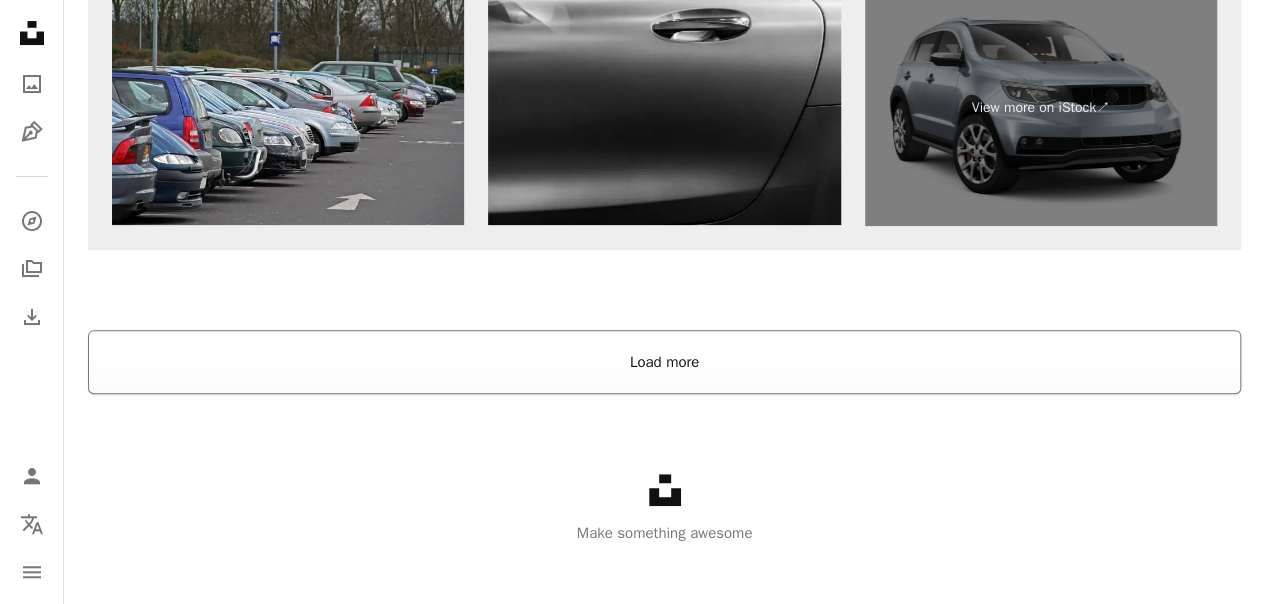 click on "Load more" at bounding box center [664, 362] 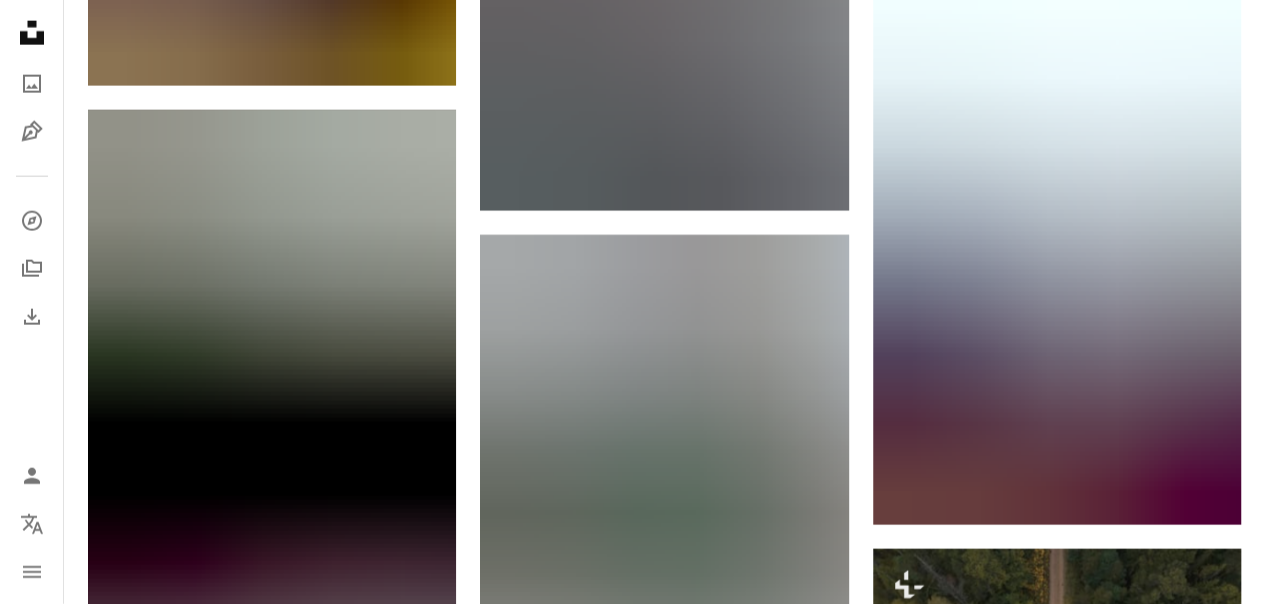 scroll, scrollTop: 13802, scrollLeft: 0, axis: vertical 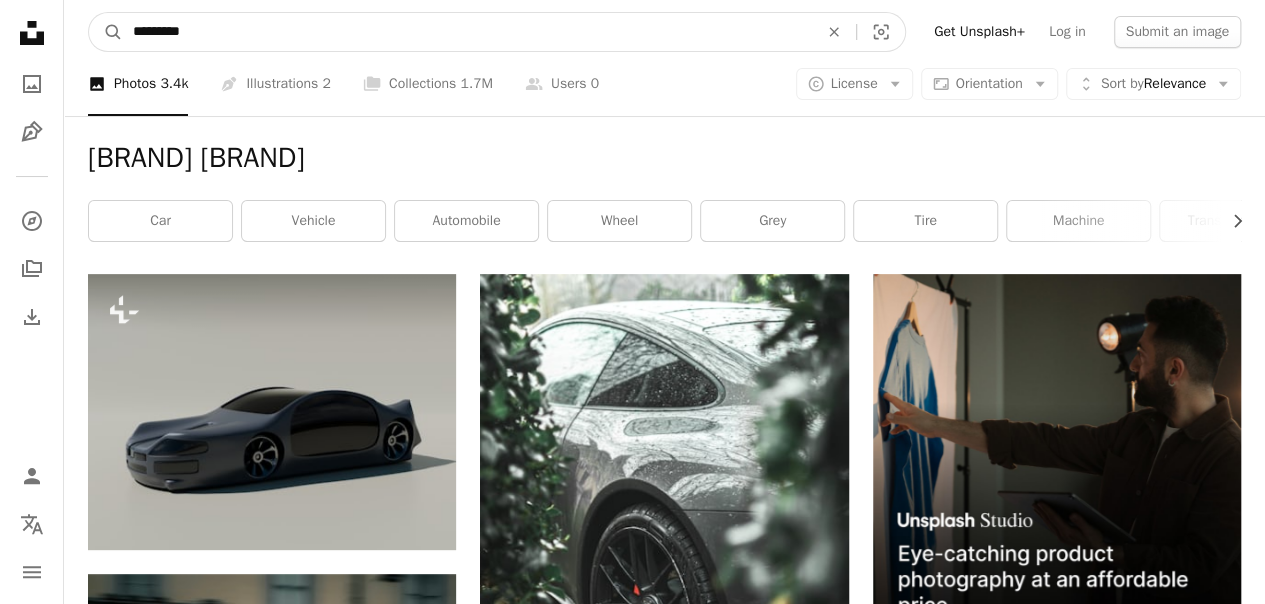 click on "*********" at bounding box center [467, 32] 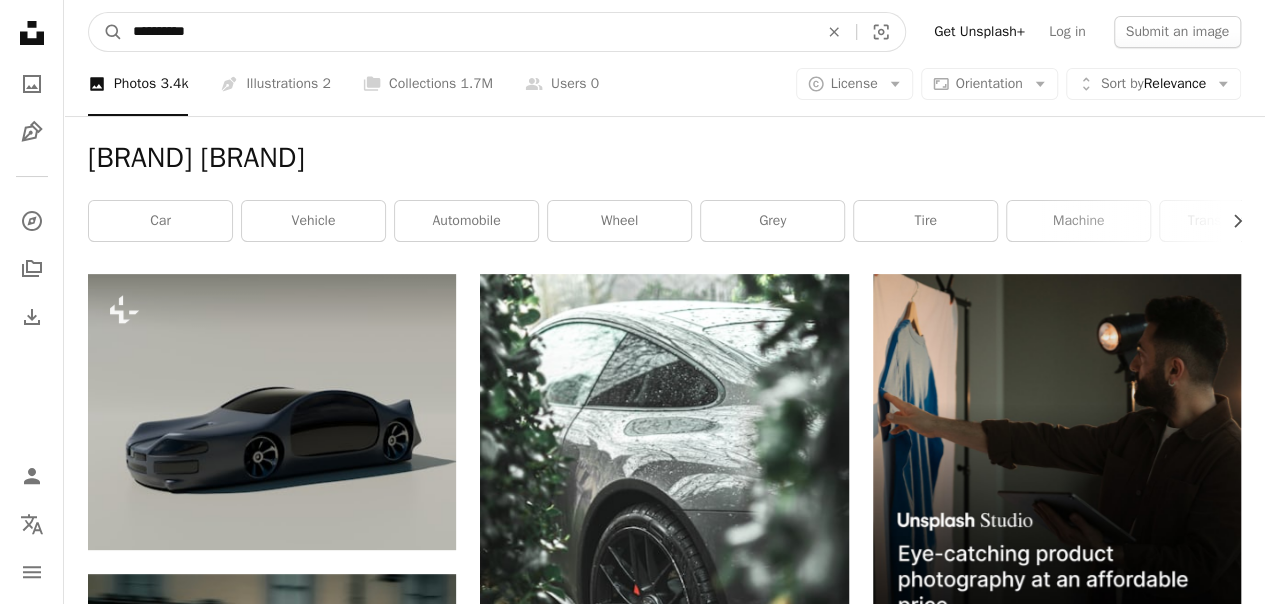 type on "**********" 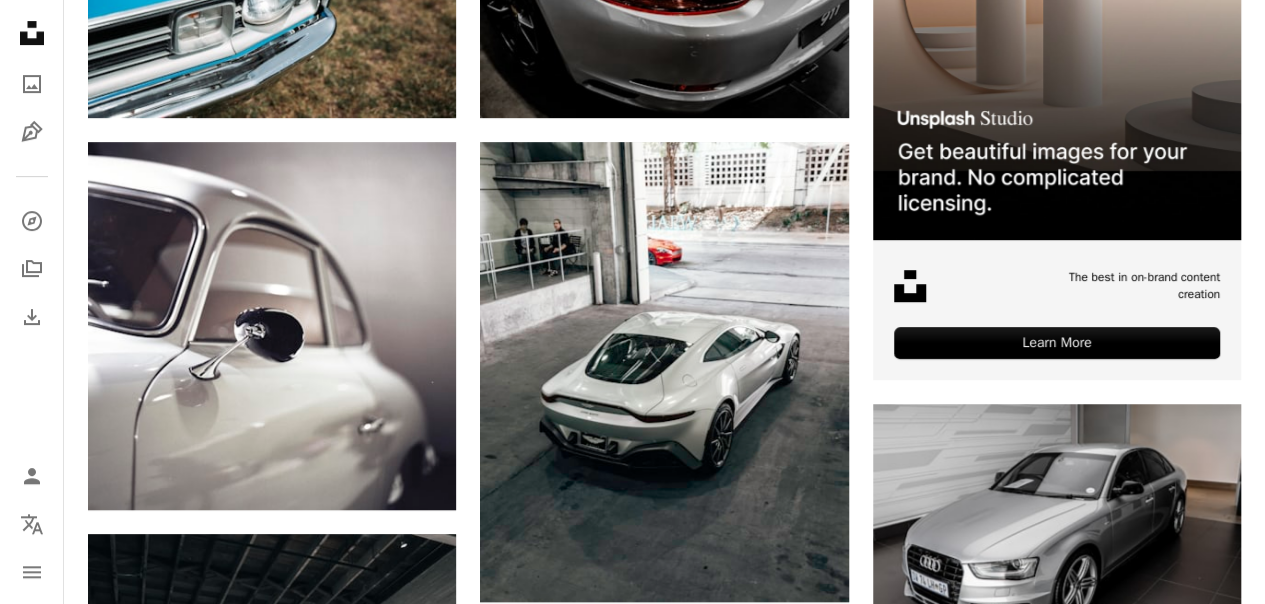 scroll, scrollTop: 0, scrollLeft: 0, axis: both 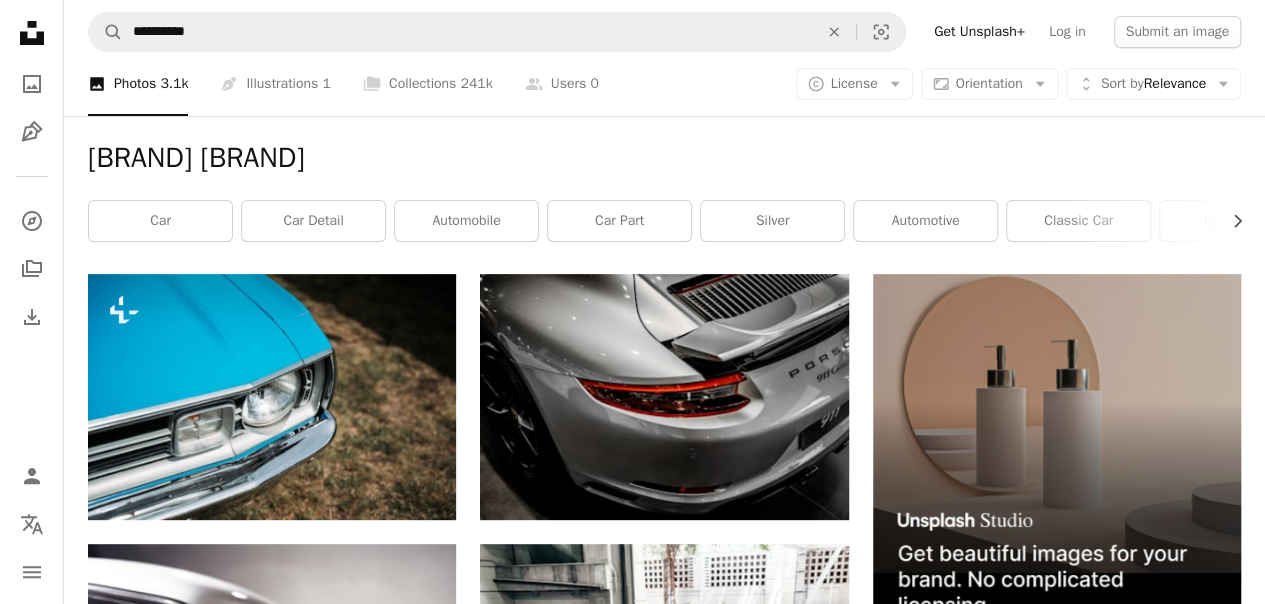 click on "car car detail automobile car part silver automotive classic car up close headlight transportation vehicle car exterior" at bounding box center [664, 221] 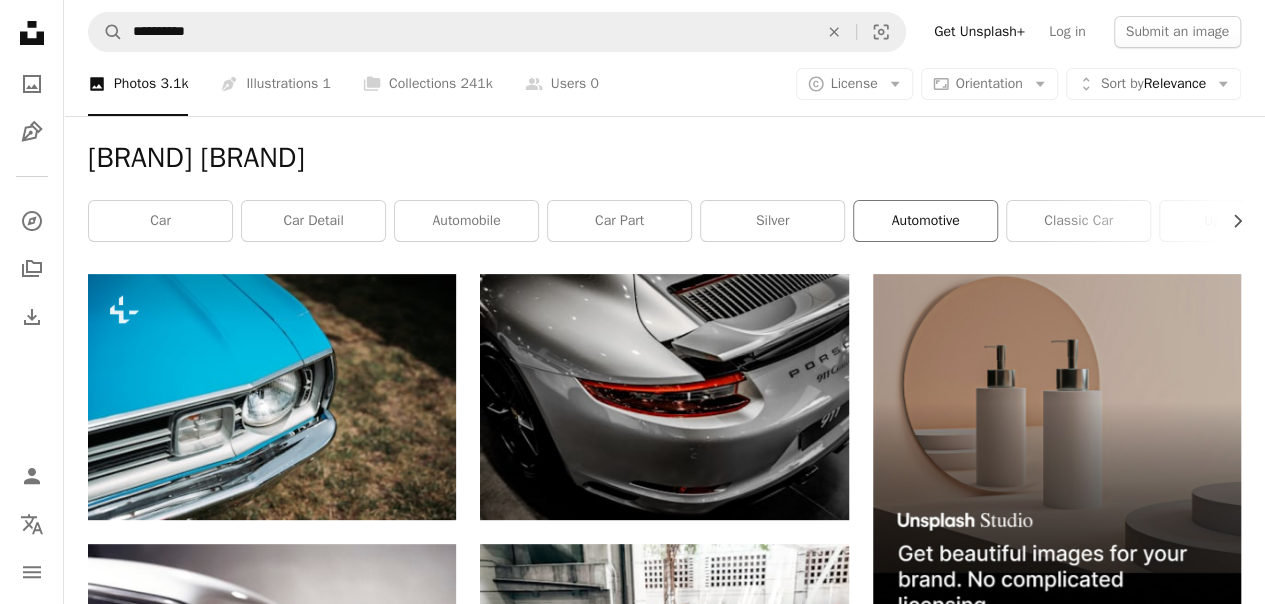 click on "automotive" at bounding box center (925, 221) 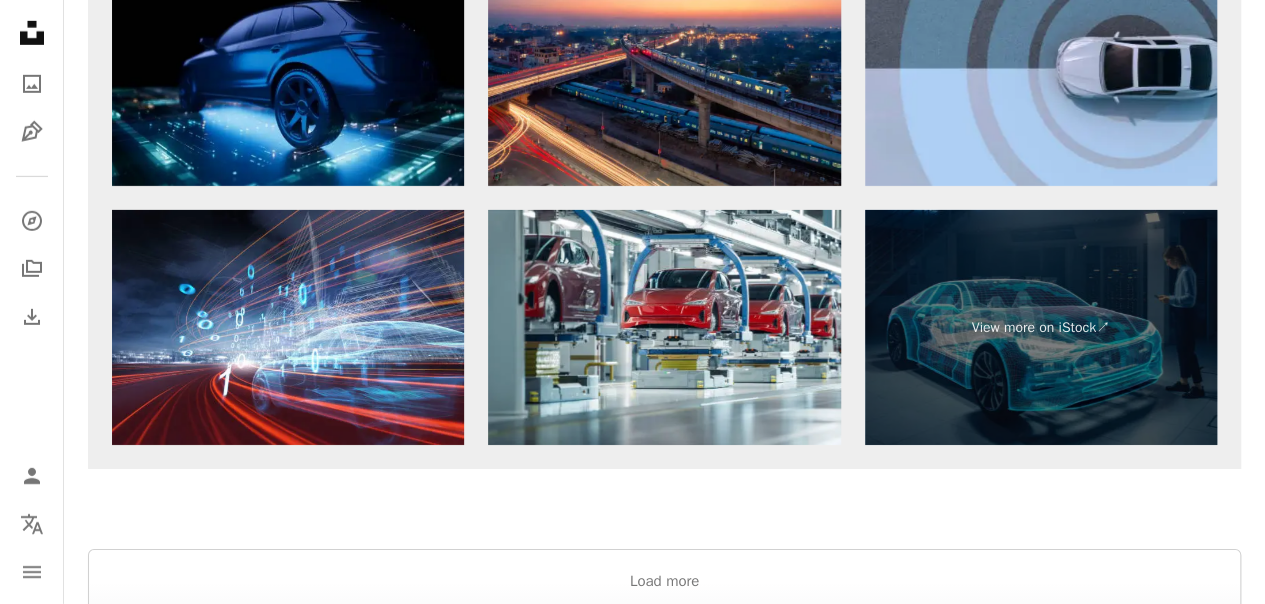 scroll, scrollTop: 3387, scrollLeft: 0, axis: vertical 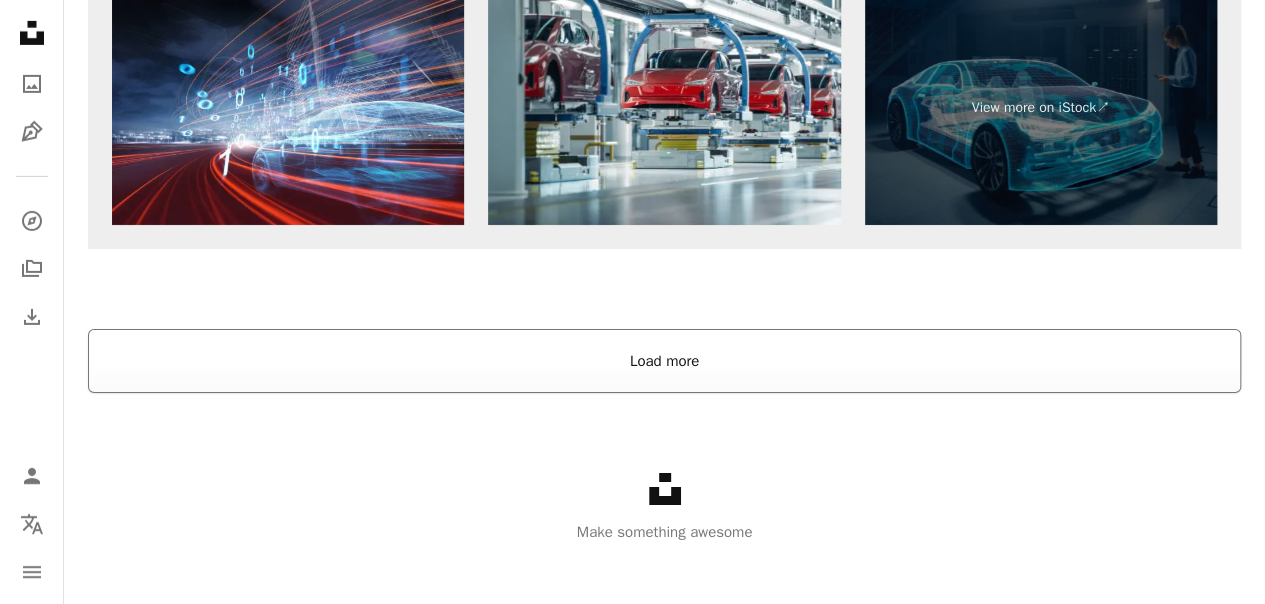 click on "Load more" at bounding box center [664, 361] 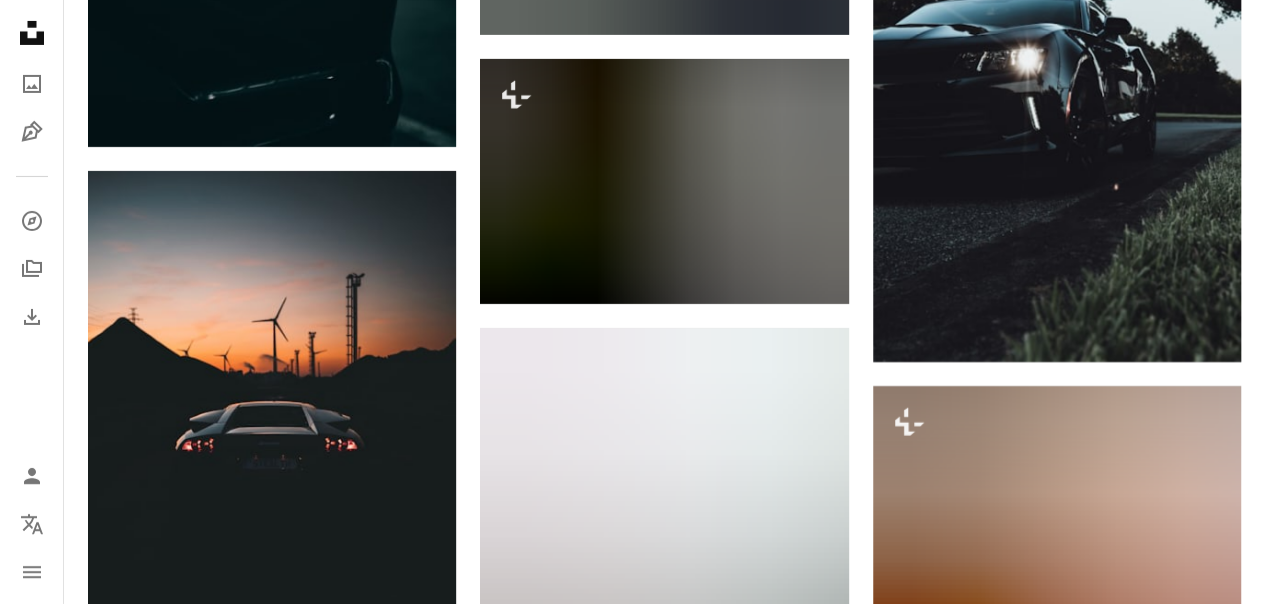 scroll, scrollTop: 14894, scrollLeft: 0, axis: vertical 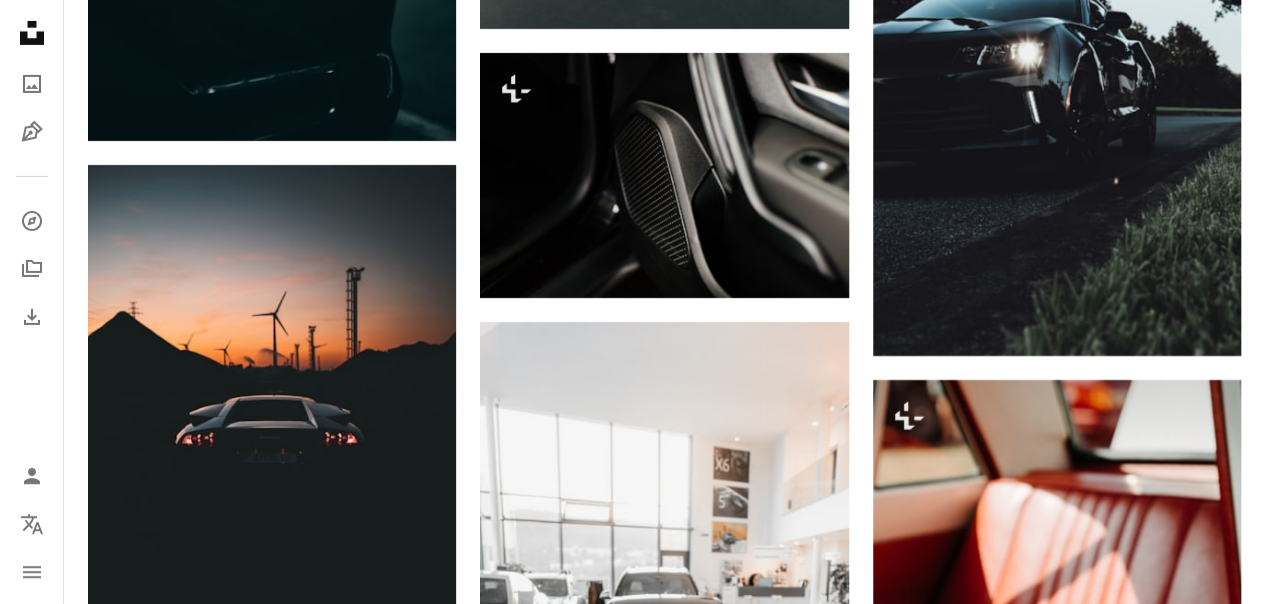 click on "[FIRST] [LAST]" at bounding box center (664, -4944) 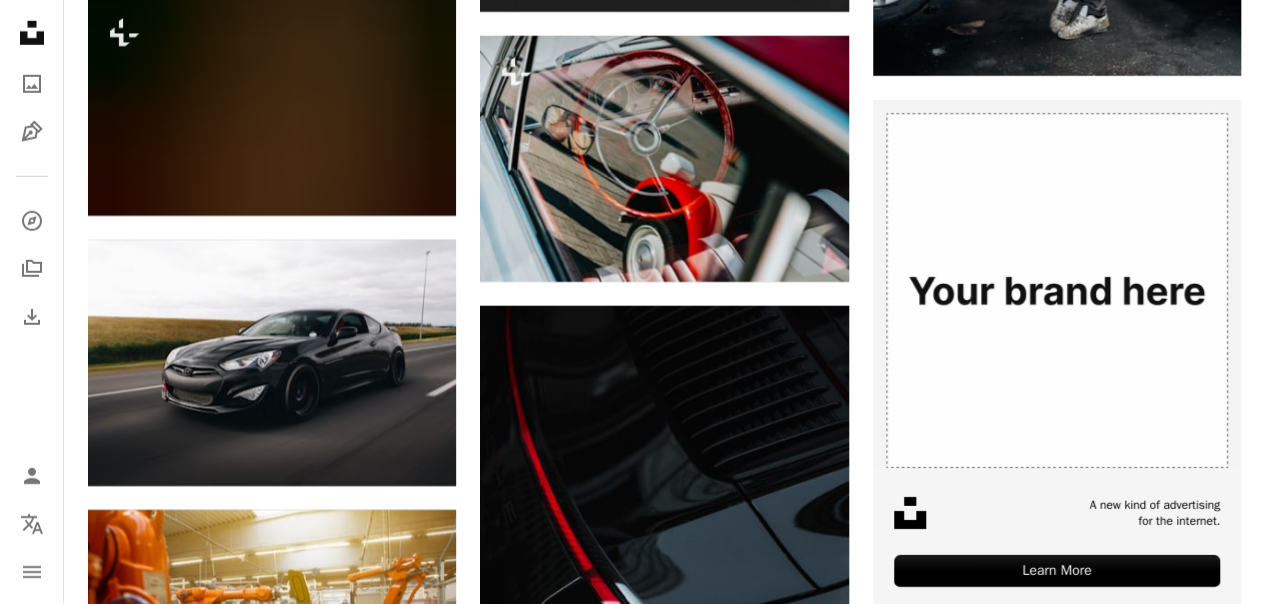 scroll, scrollTop: 6690, scrollLeft: 0, axis: vertical 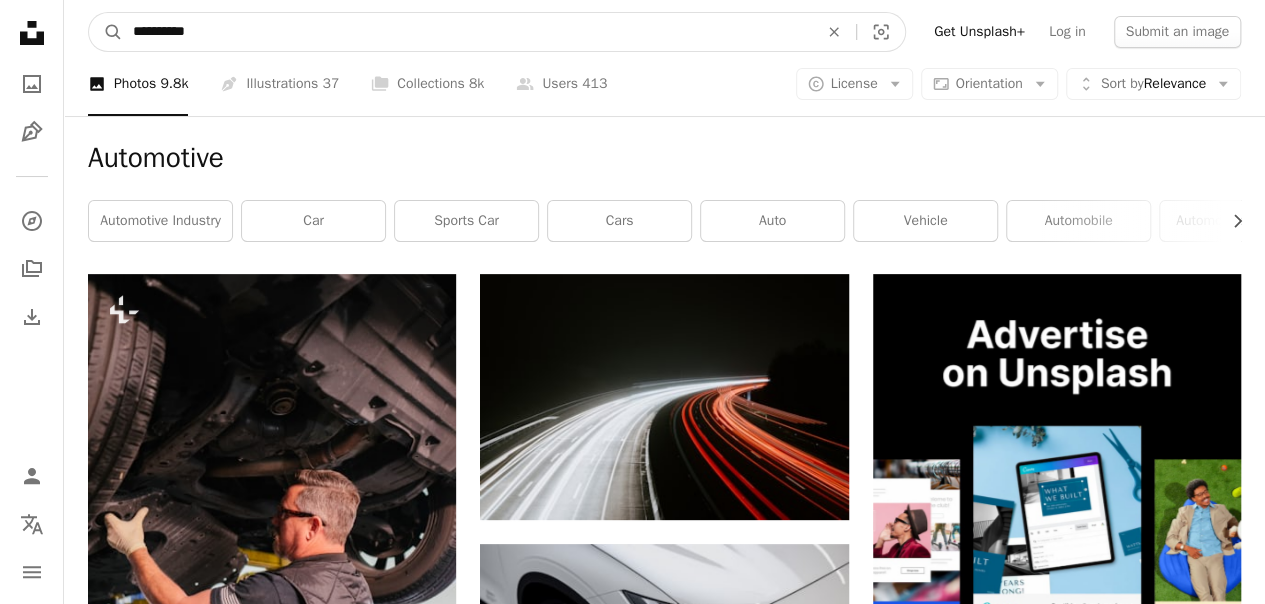 drag, startPoint x: 243, startPoint y: 32, endPoint x: 42, endPoint y: 46, distance: 201.48697 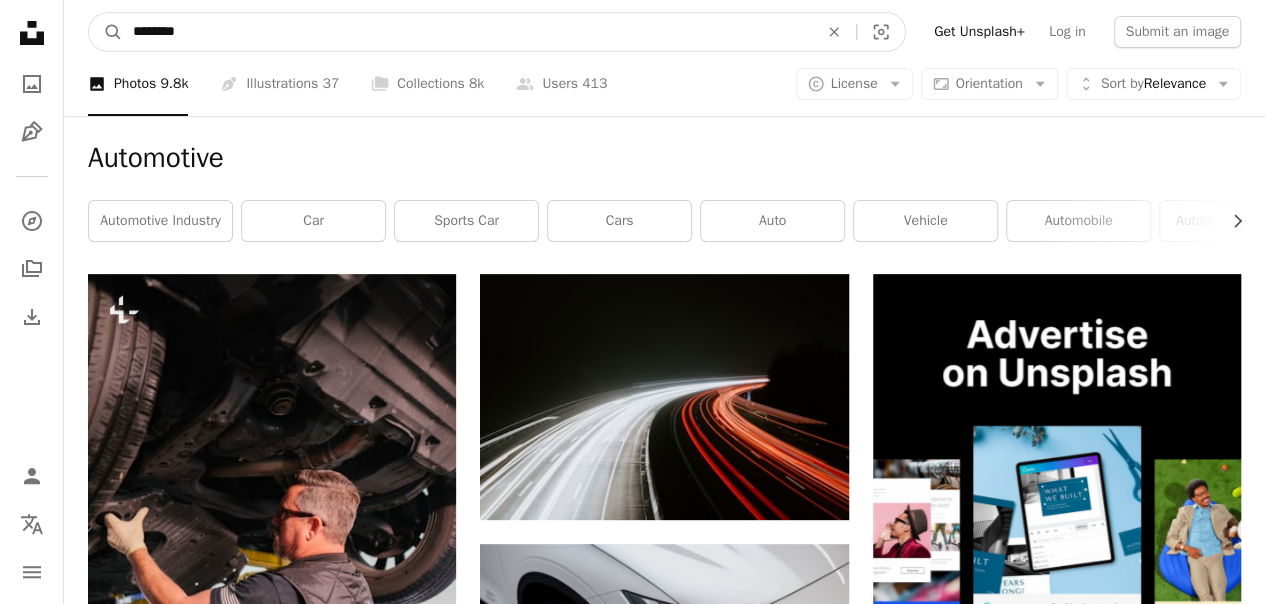 type on "********" 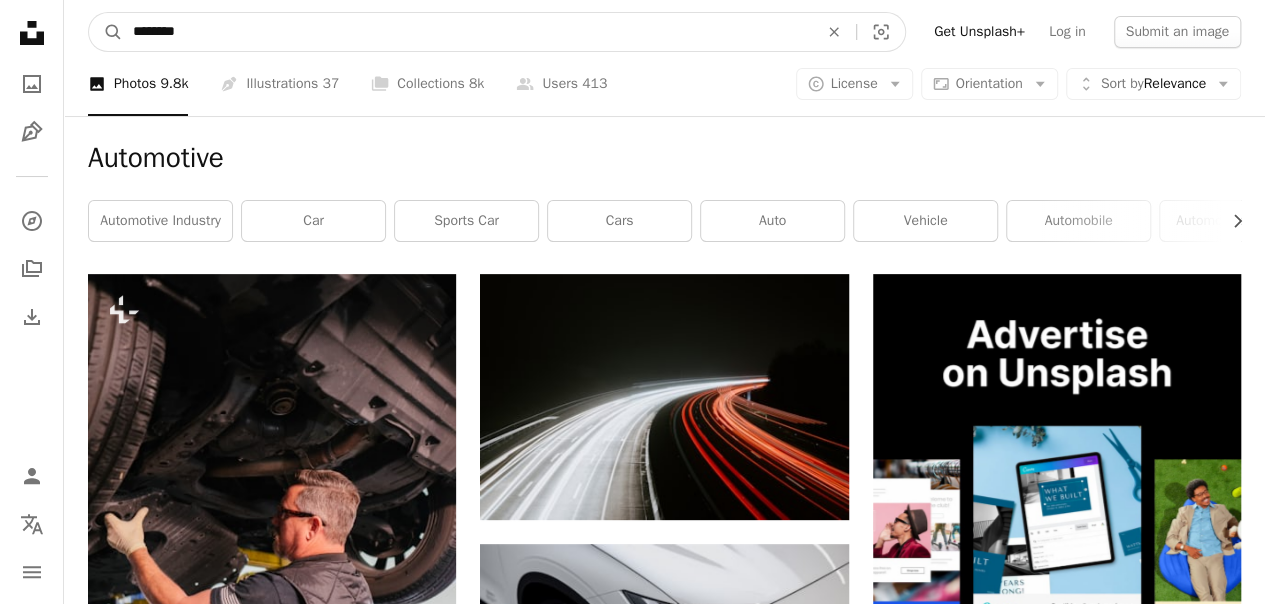 click on "********" at bounding box center (467, 32) 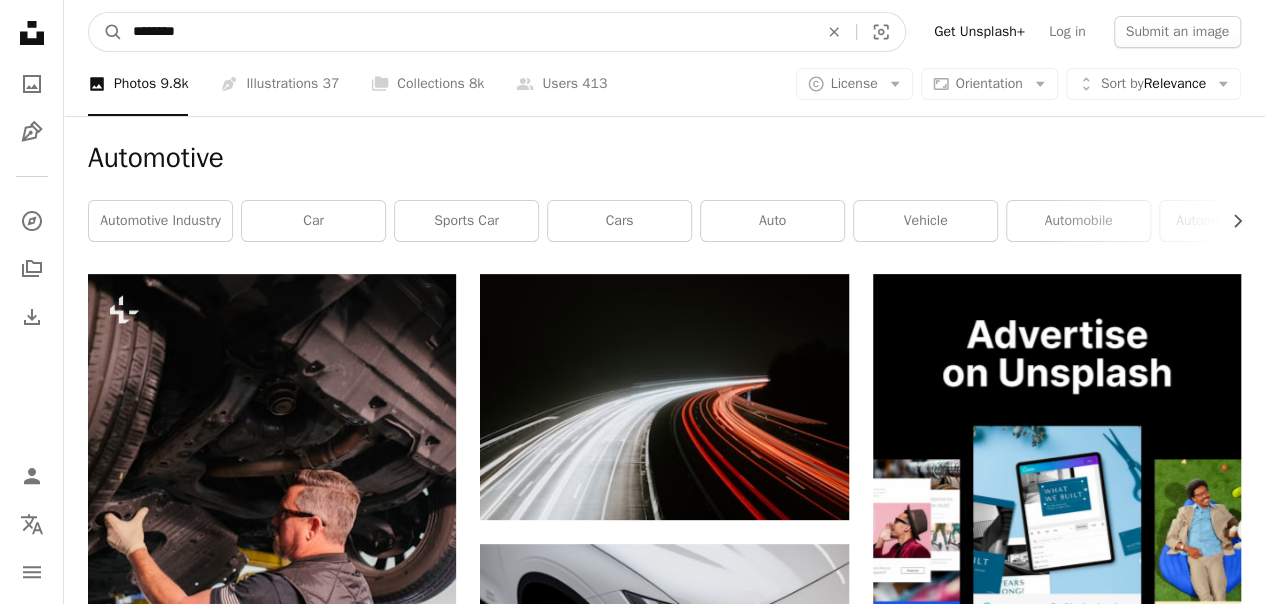 click on "********" at bounding box center (467, 32) 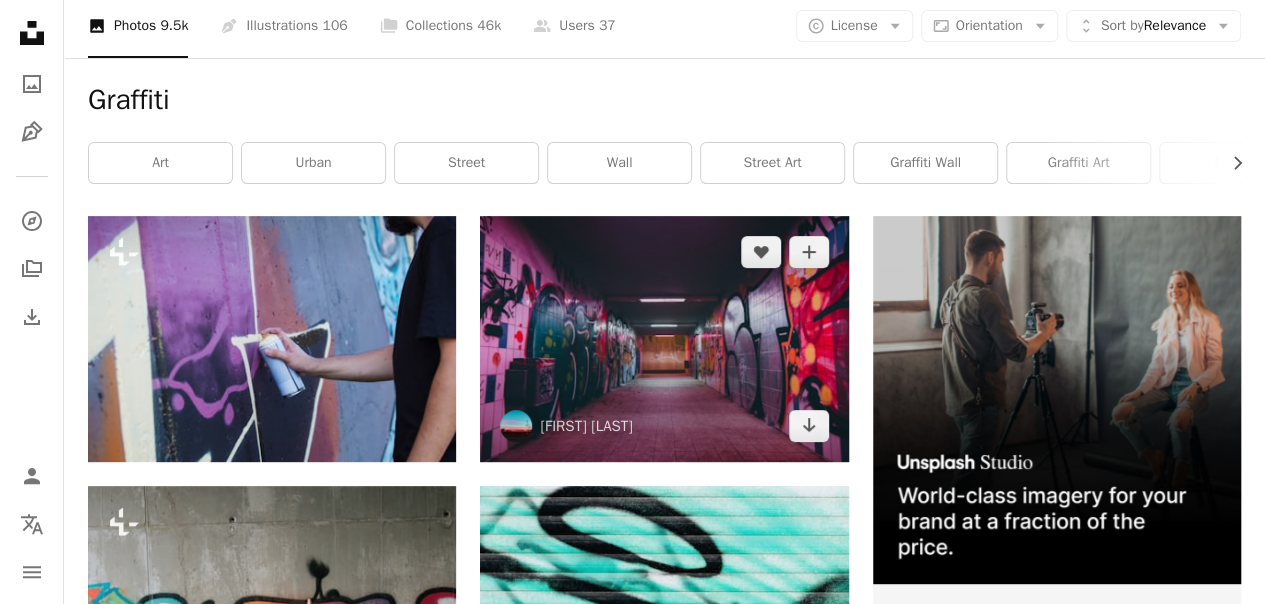 scroll, scrollTop: 51, scrollLeft: 0, axis: vertical 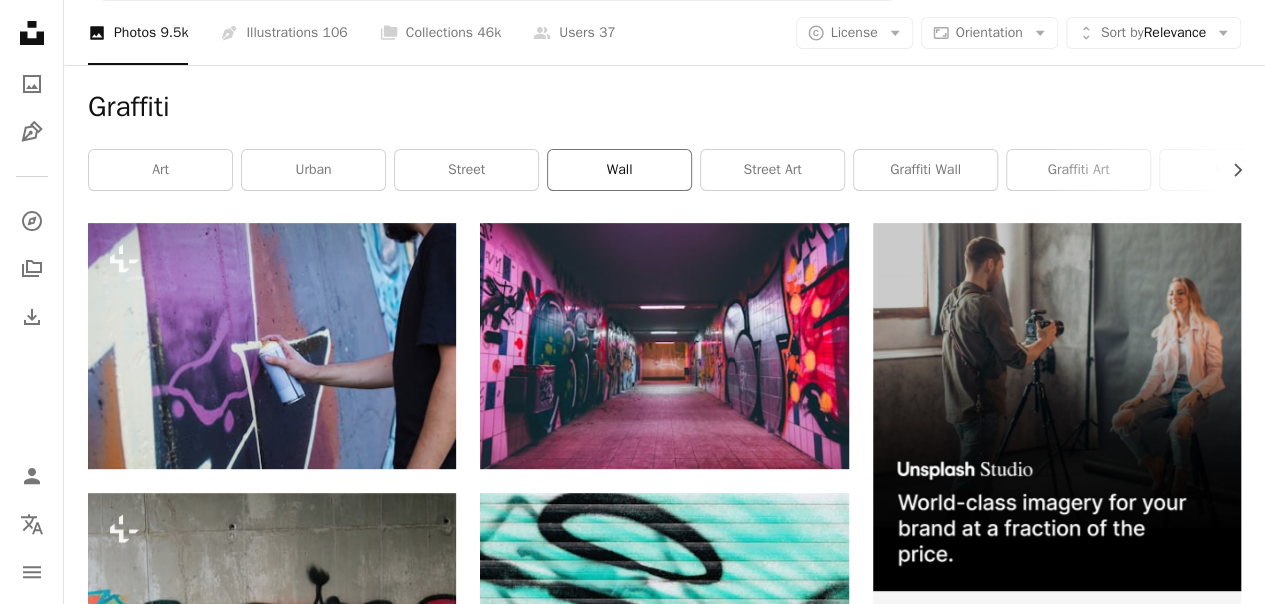 click on "wall" at bounding box center (619, 170) 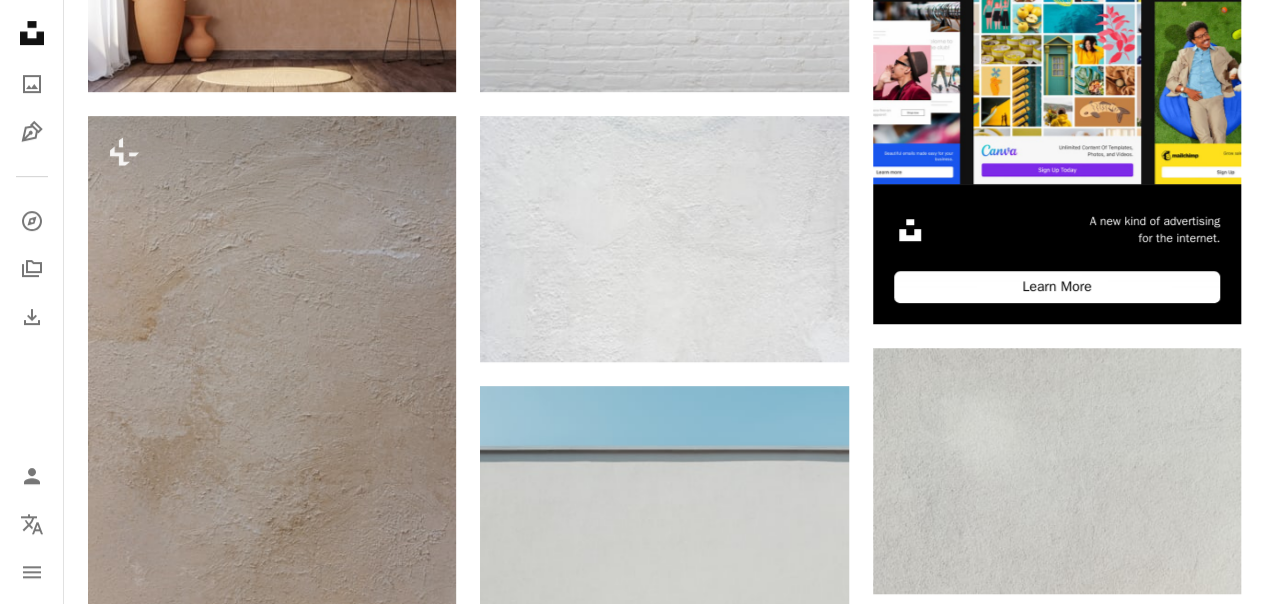 scroll, scrollTop: 0, scrollLeft: 0, axis: both 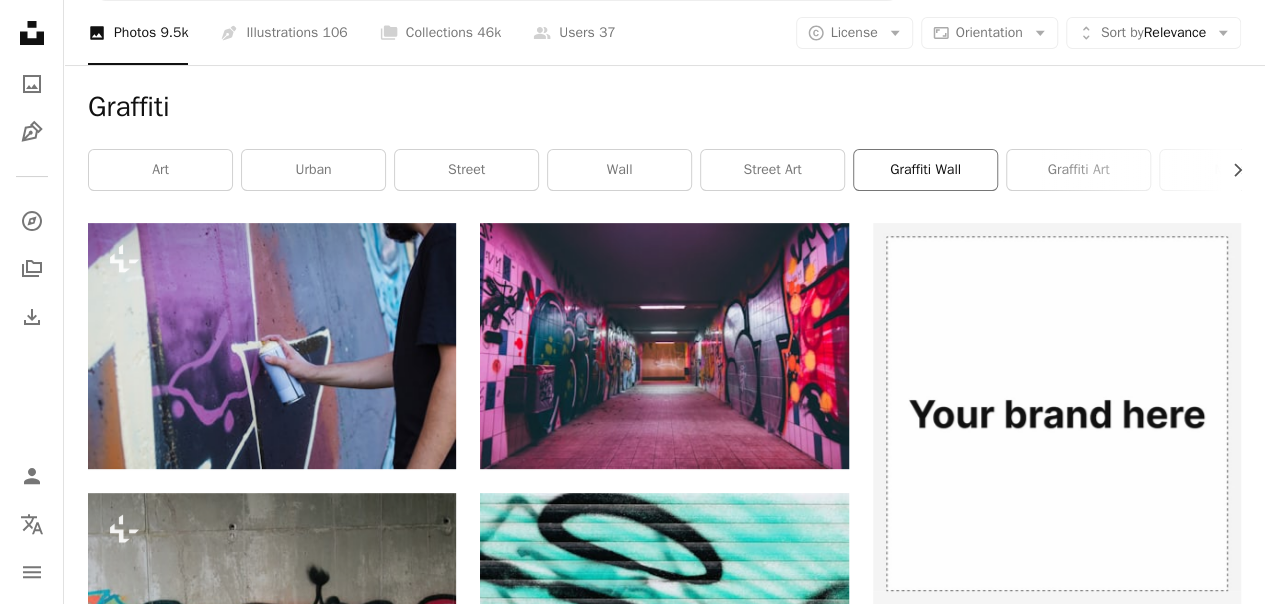 click on "graffiti wall" at bounding box center [925, 170] 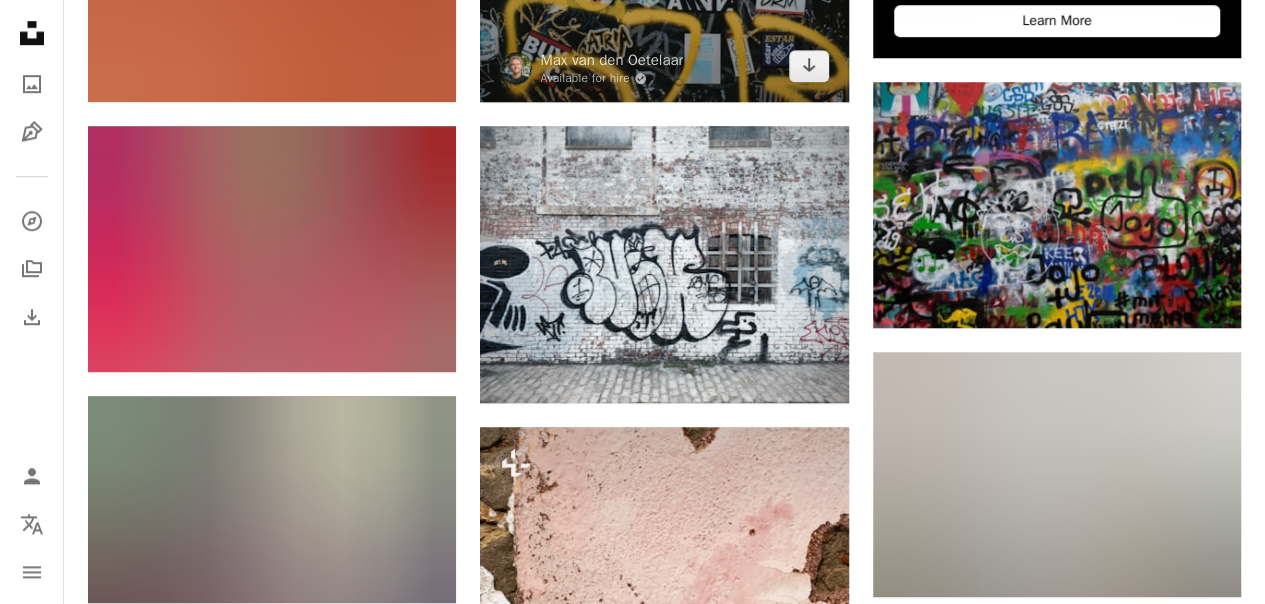 scroll, scrollTop: 735, scrollLeft: 0, axis: vertical 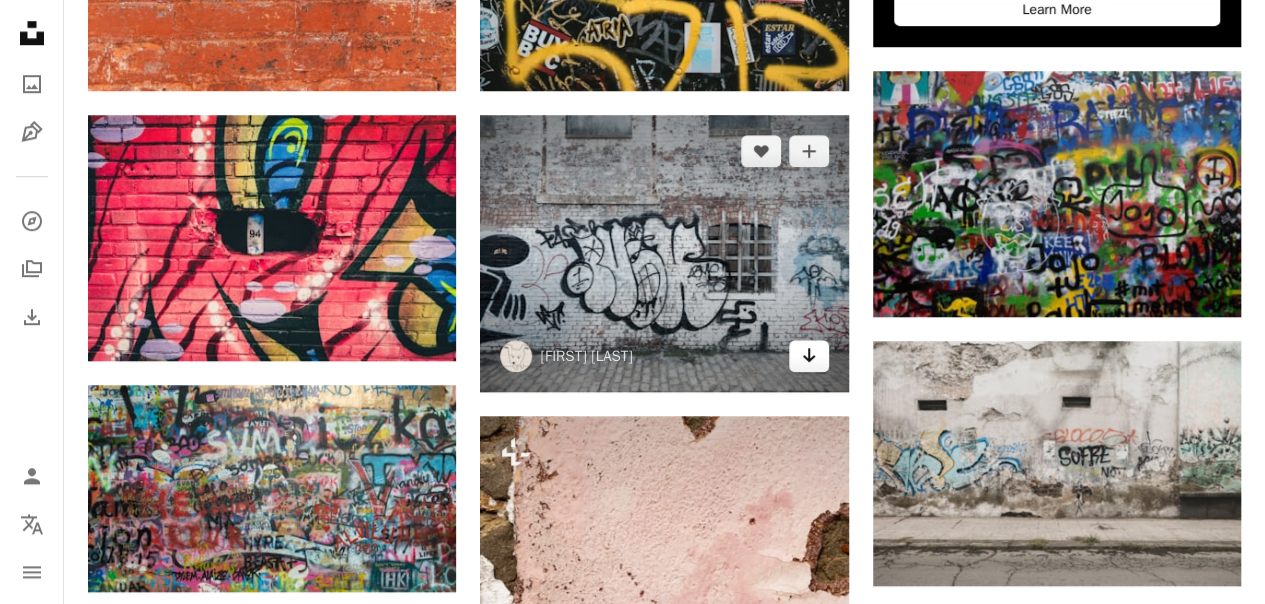 click on "Arrow pointing down" 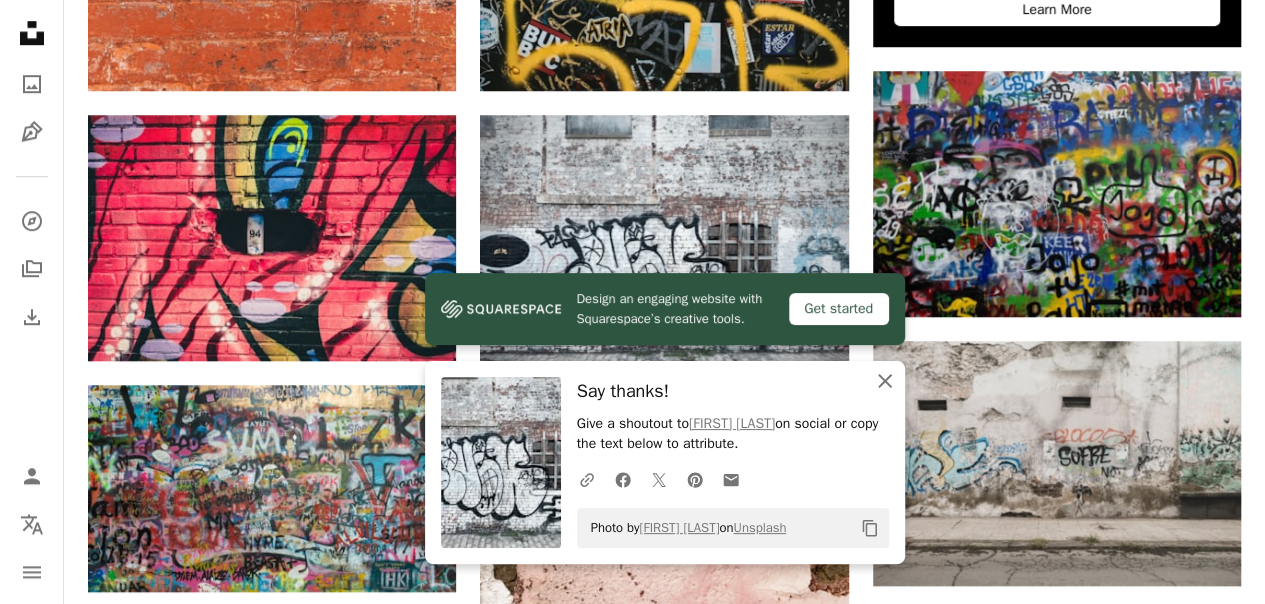 click on "An X shape" 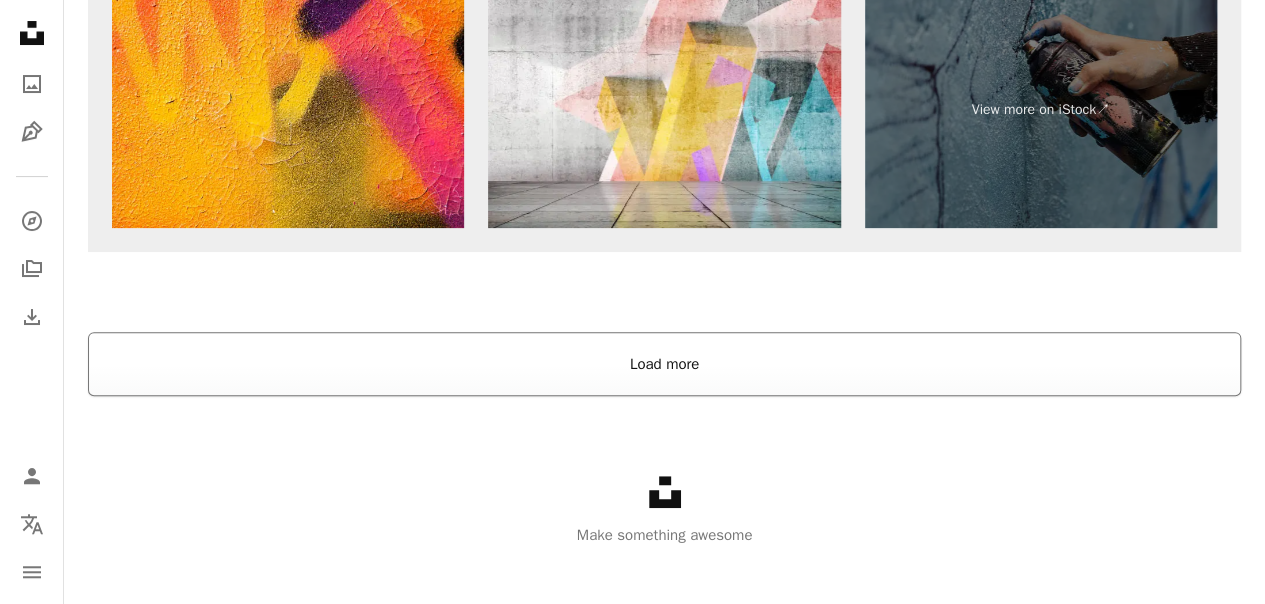 click on "Load more" at bounding box center (664, 364) 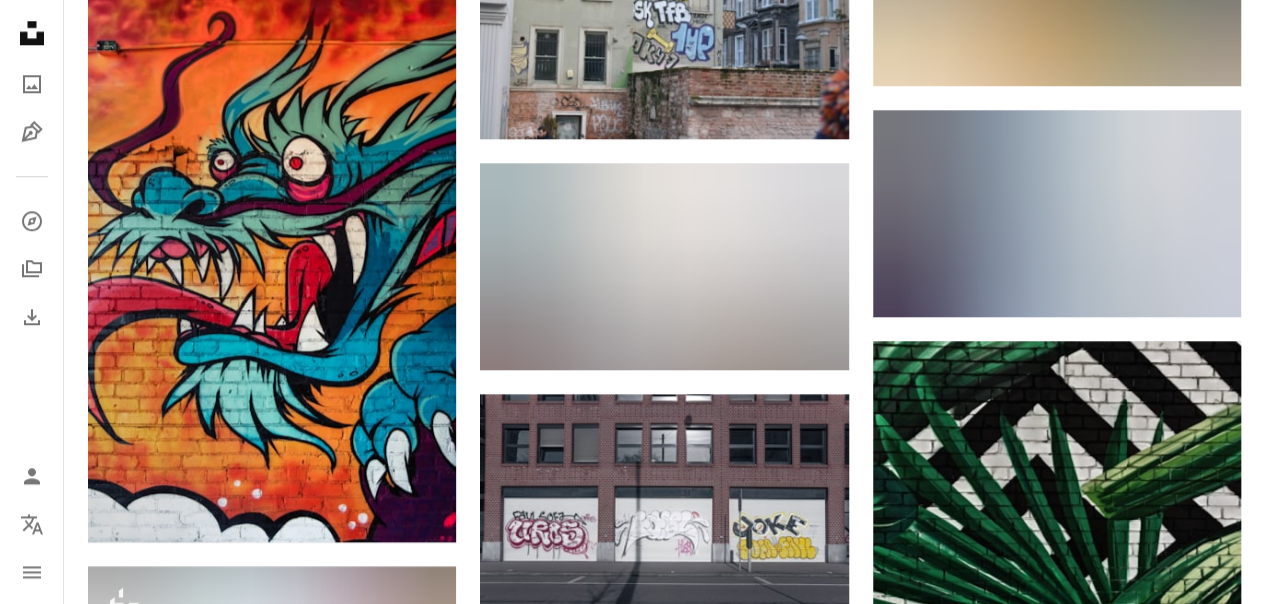 scroll, scrollTop: 27594, scrollLeft: 0, axis: vertical 